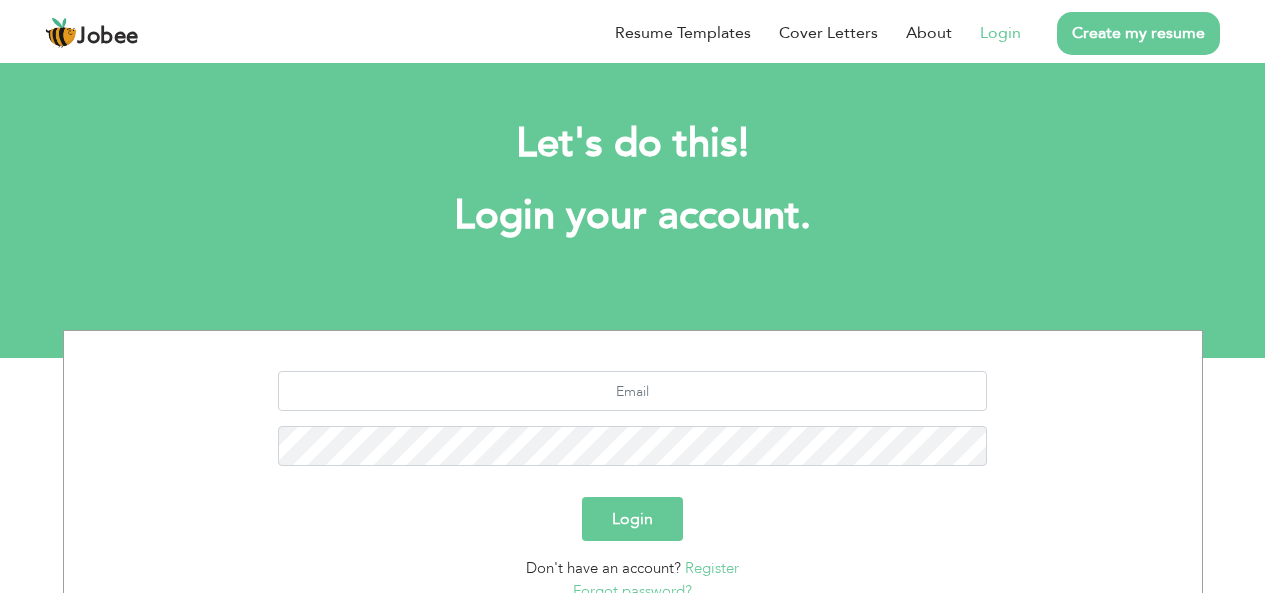 scroll, scrollTop: 0, scrollLeft: 0, axis: both 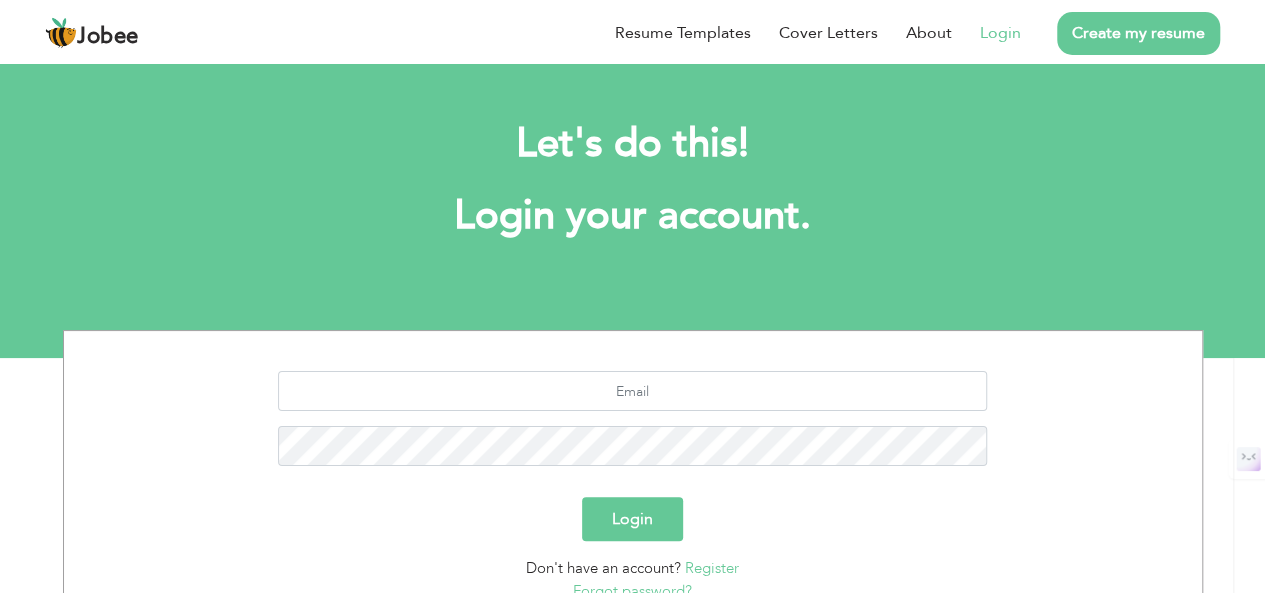 click on "Login" at bounding box center [1000, 33] 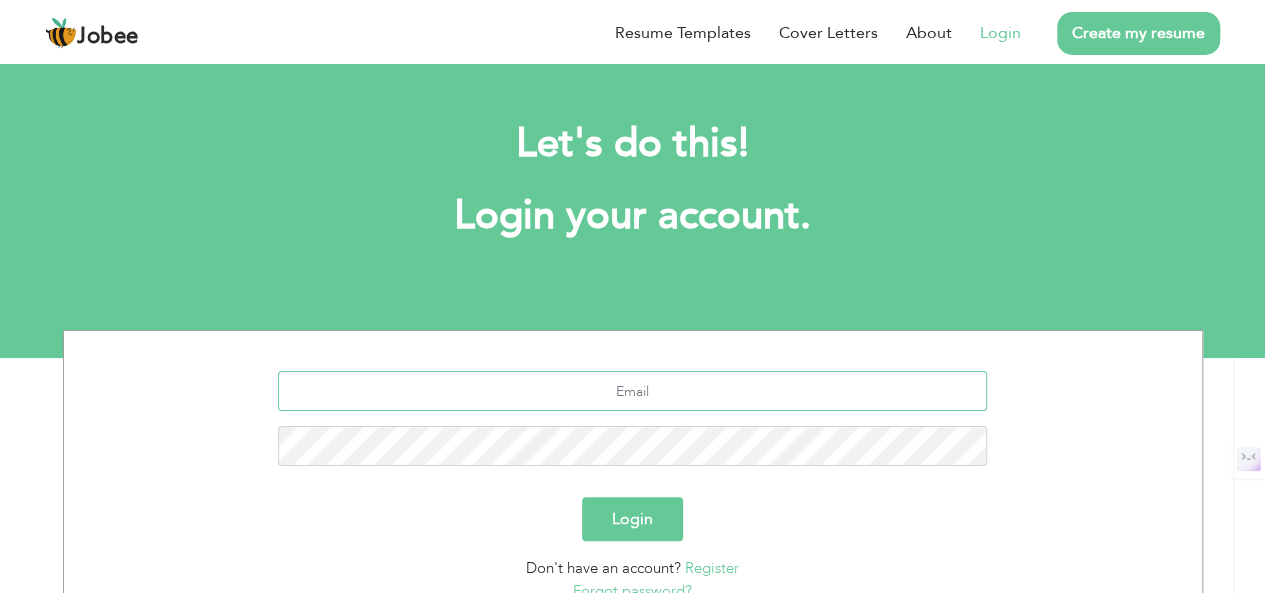 click at bounding box center (632, 391) 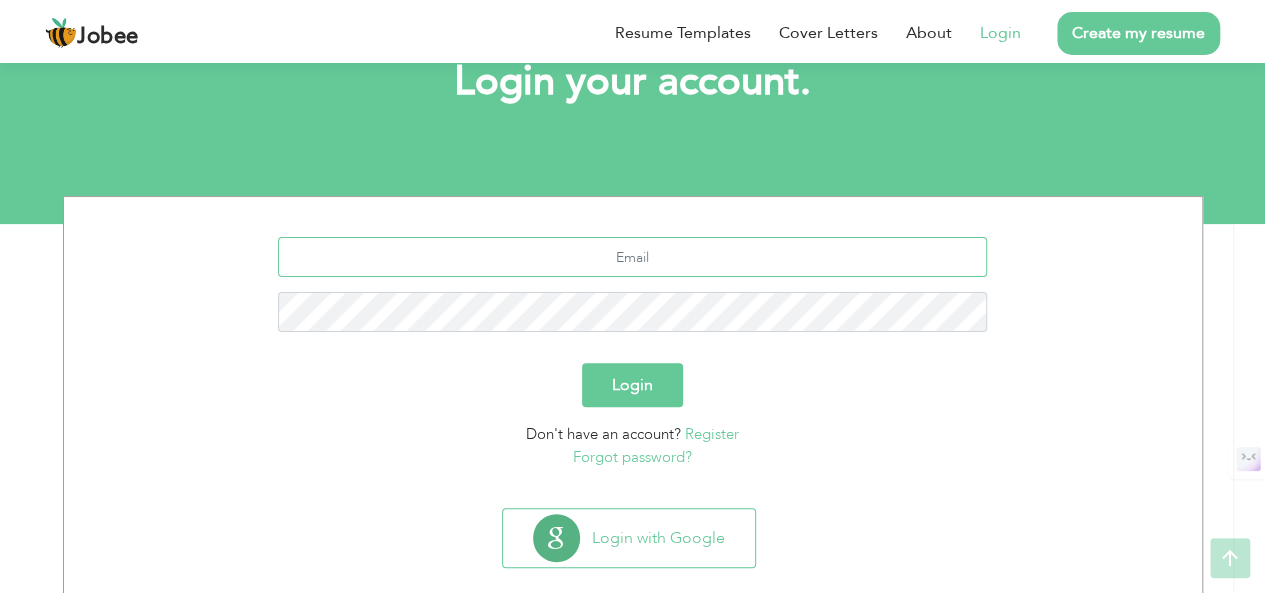 scroll, scrollTop: 166, scrollLeft: 0, axis: vertical 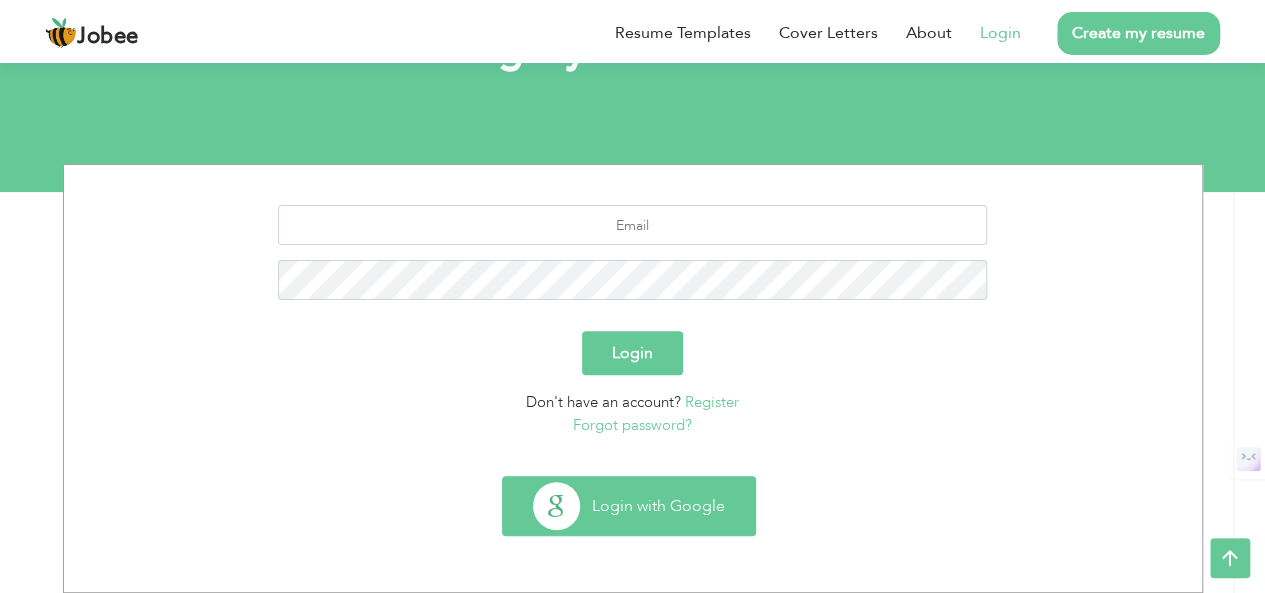click on "Login with Google" at bounding box center [629, 506] 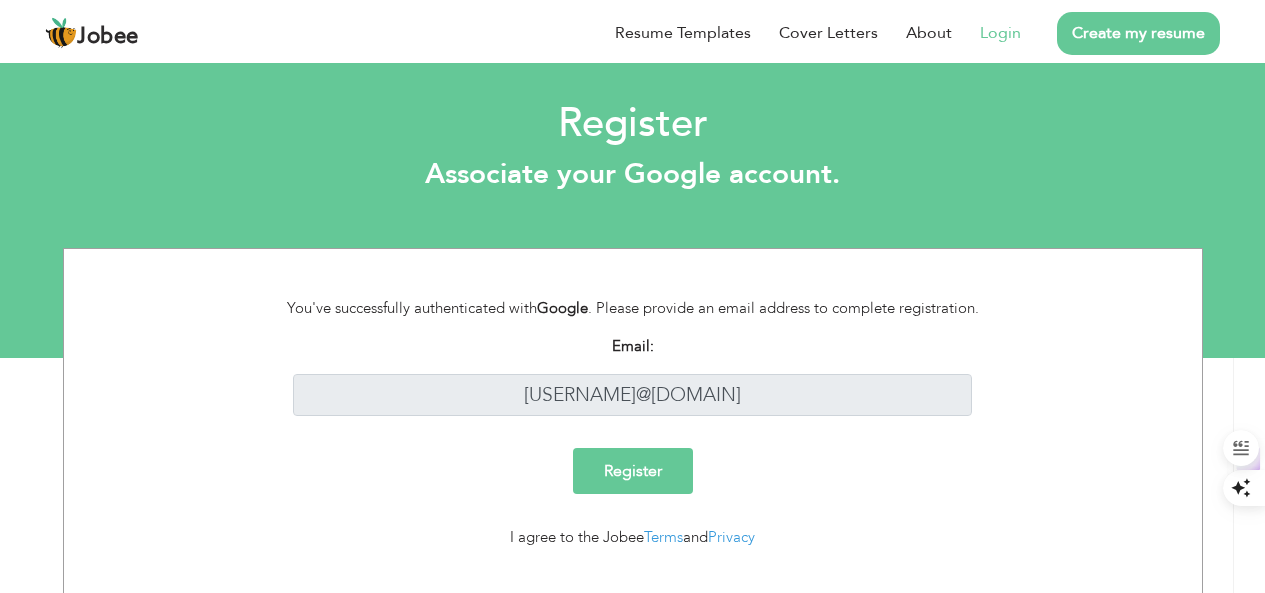 scroll, scrollTop: 0, scrollLeft: 0, axis: both 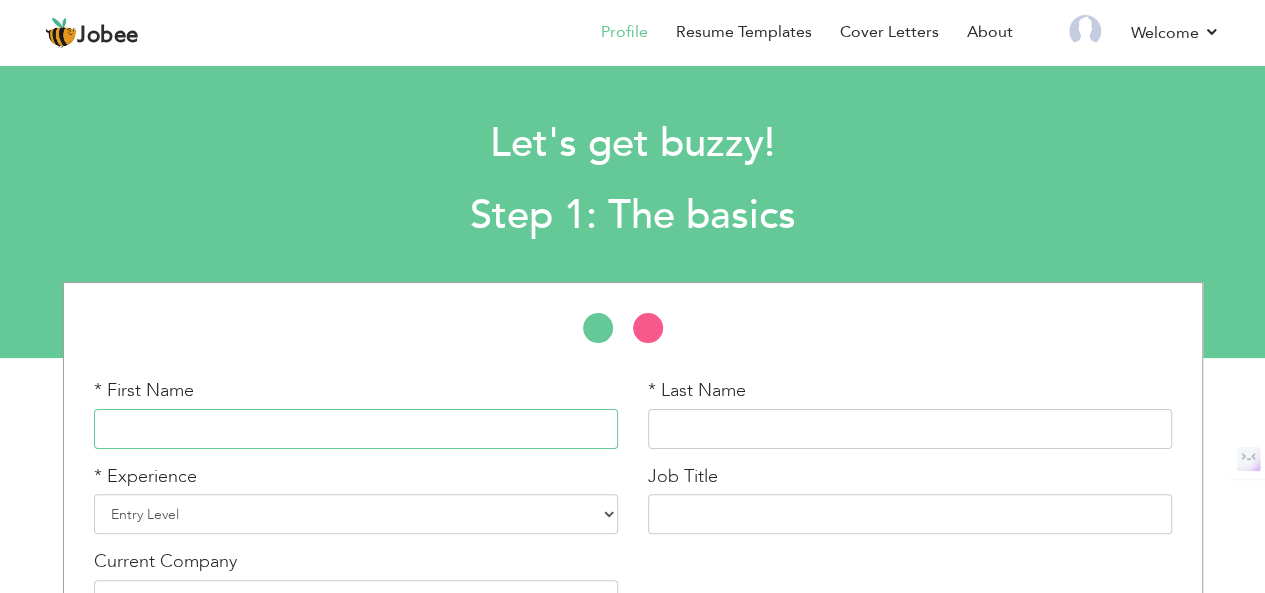 click at bounding box center [356, 429] 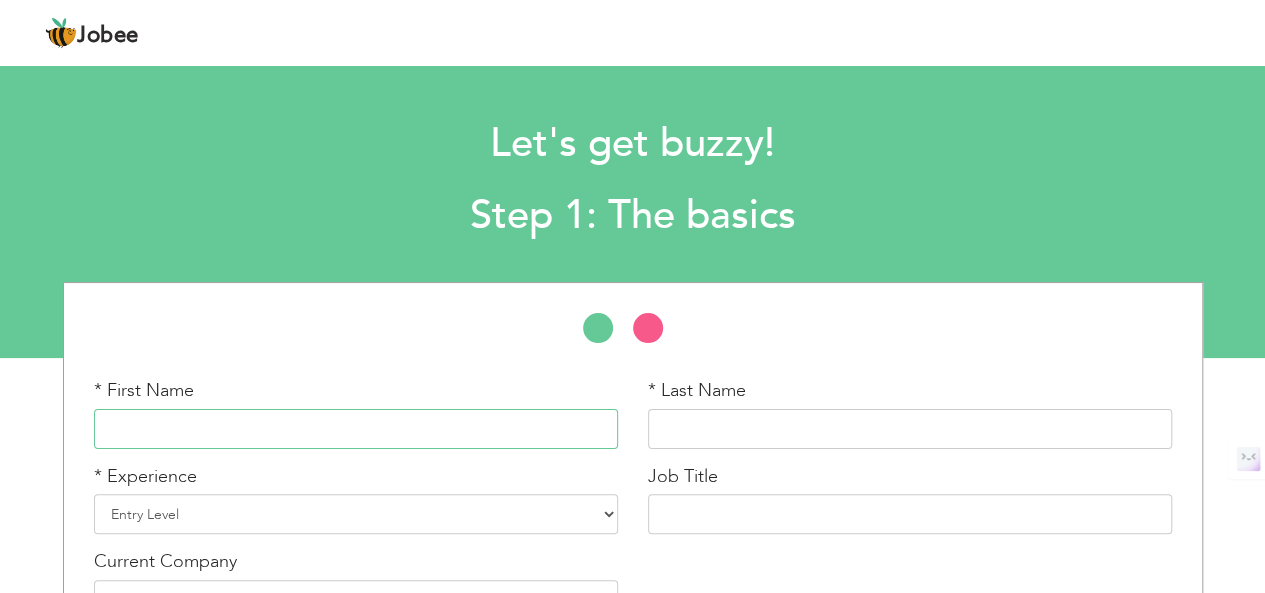 scroll, scrollTop: 0, scrollLeft: 0, axis: both 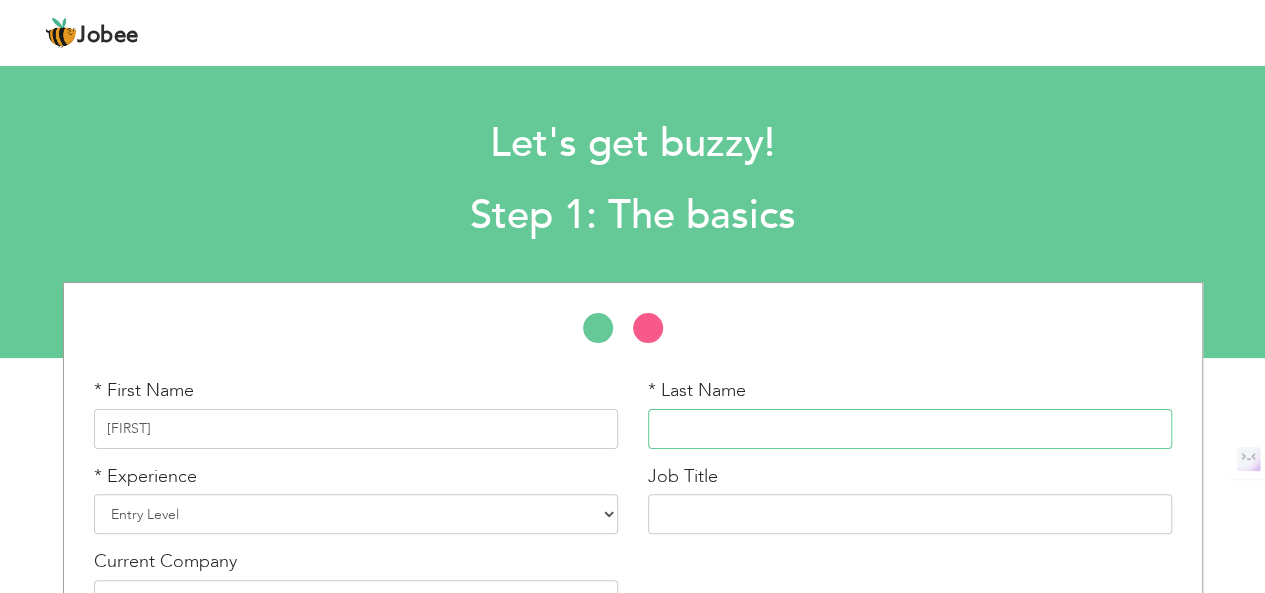 type on "[FIRST]" 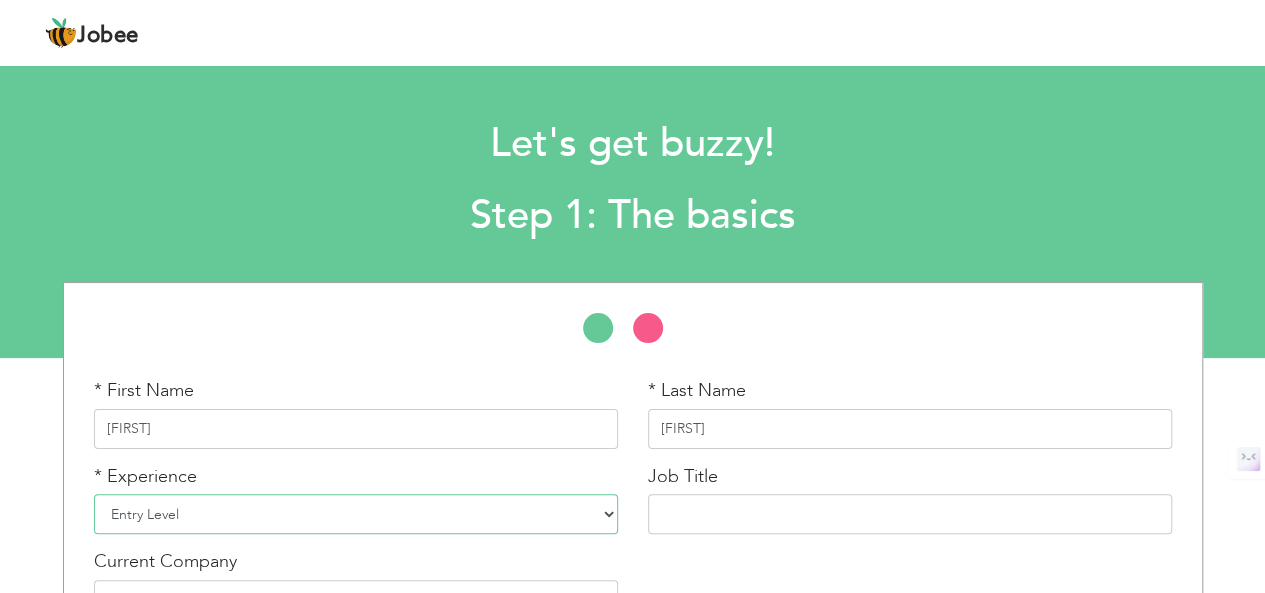 click on "Entry Level
Less than 1 Year
1 Year
2 Years
3 Years
4 Years
5 Years
6 Years
7 Years
8 Years
9 Years
10 Years
11 Years
12 Years
13 Years
14 Years
15 Years
16 Years
17 Years
18 Years
19 Years
20 Years
21 Years
22 Years
23 Years
24 Years
25 Years
26 Years
27 Years
28 Years
29 Years
30 Years
31 Years
32 Years
33 Years
34 Years
35 Years
More than 35 Years" at bounding box center [356, 514] 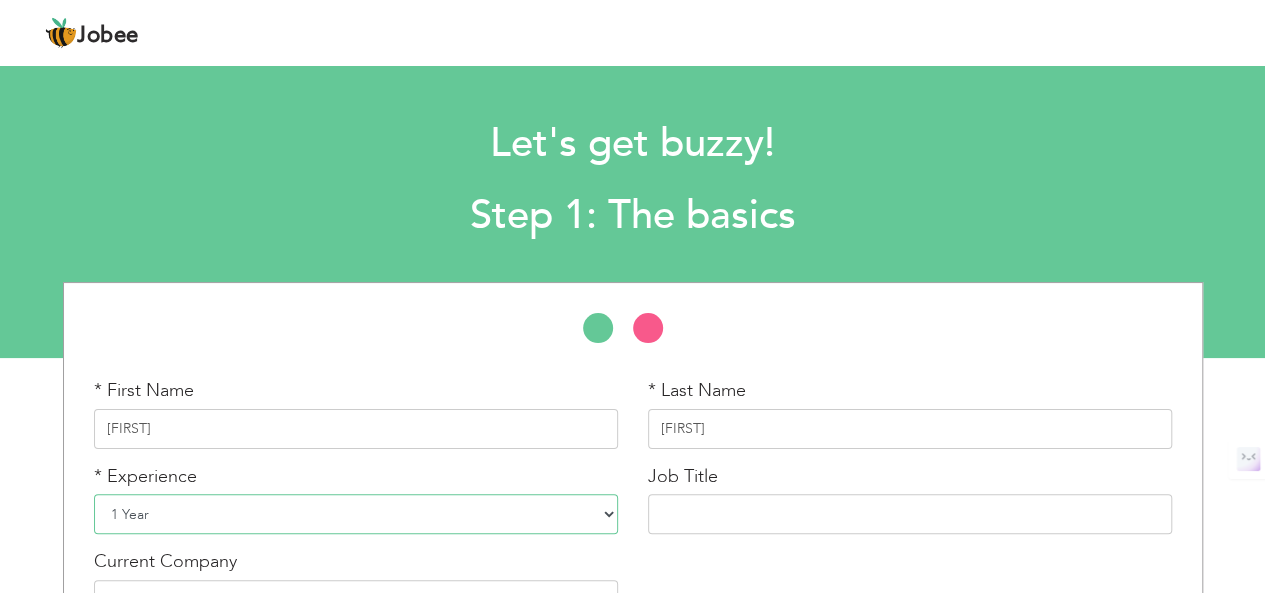 click on "Entry Level
Less than 1 Year
1 Year
2 Years
3 Years
4 Years
5 Years
6 Years
7 Years
8 Years
9 Years
10 Years
11 Years
12 Years
13 Years
14 Years
15 Years
16 Years
17 Years
18 Years
19 Years
20 Years
21 Years
22 Years
23 Years
24 Years
25 Years
26 Years
27 Years
28 Years
29 Years
30 Years
31 Years
32 Years
33 Years
34 Years
35 Years
More than 35 Years" at bounding box center (356, 514) 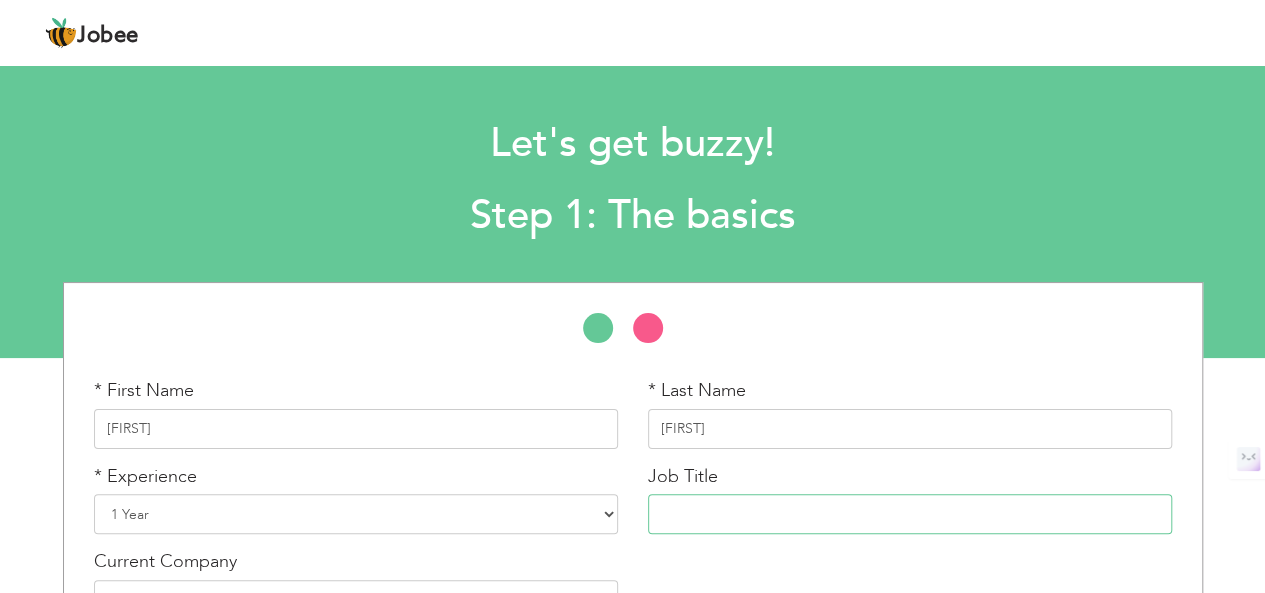 click at bounding box center [910, 514] 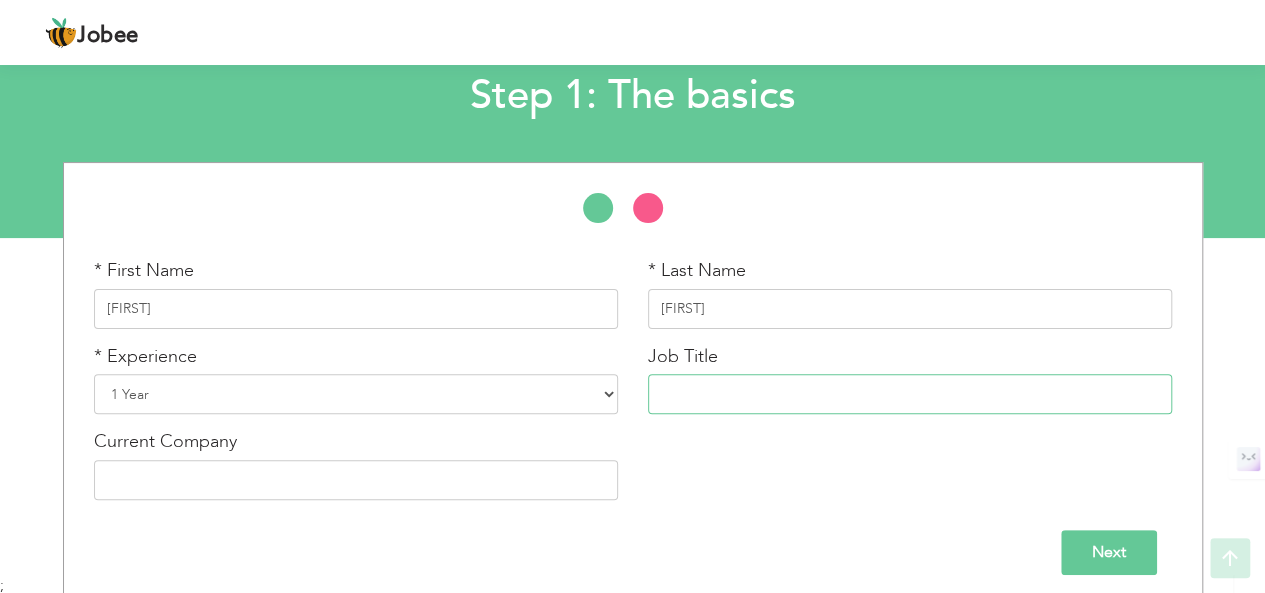 scroll, scrollTop: 131, scrollLeft: 0, axis: vertical 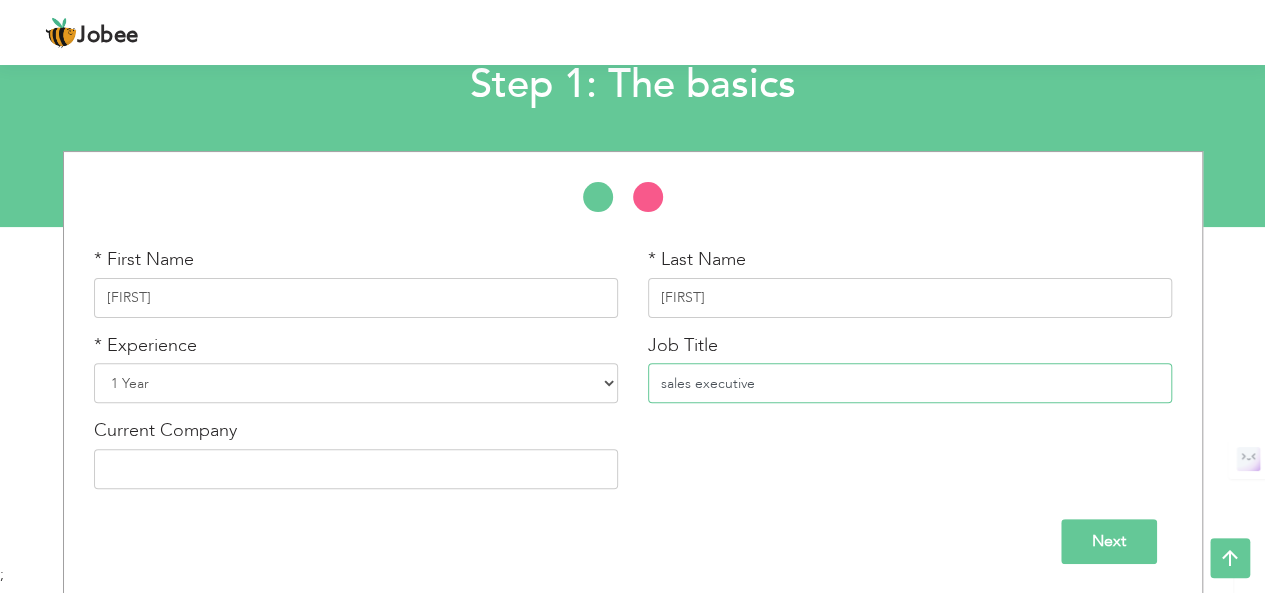 type on "sales executive" 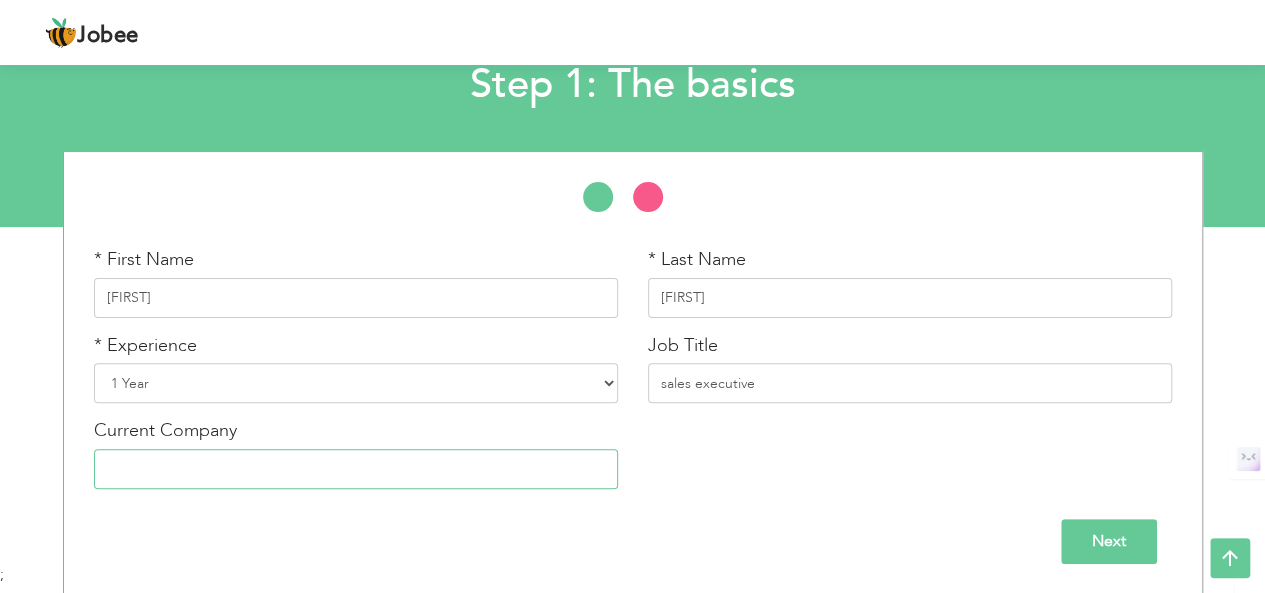 click at bounding box center [356, 469] 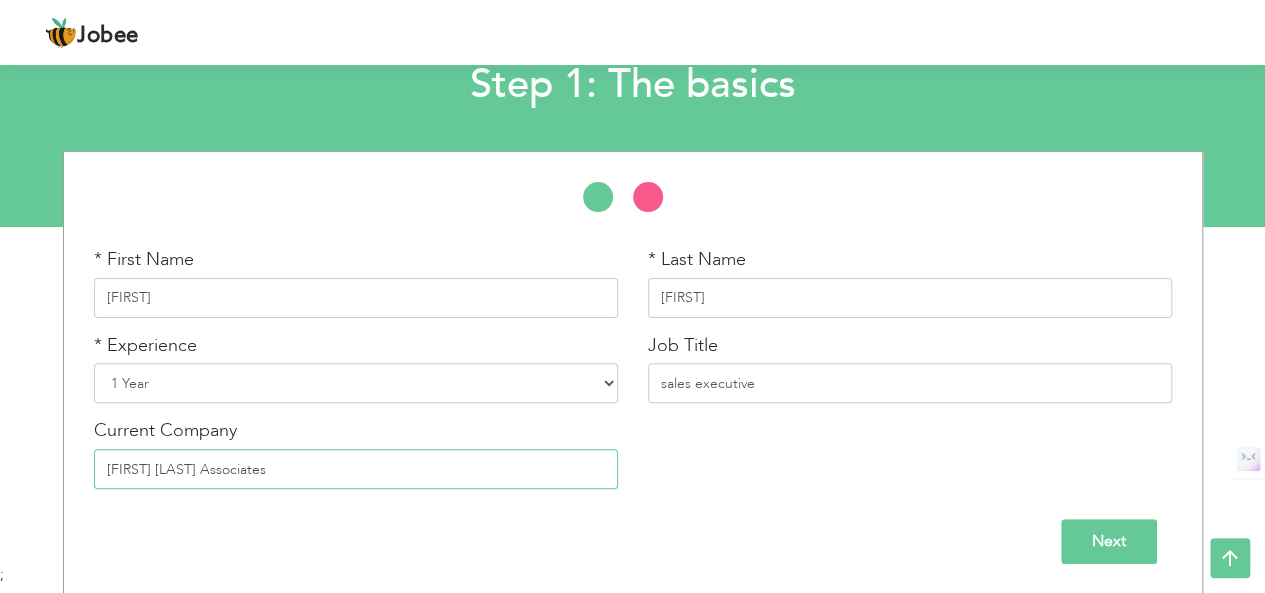 click on "Asif Azi Associates" at bounding box center (356, 469) 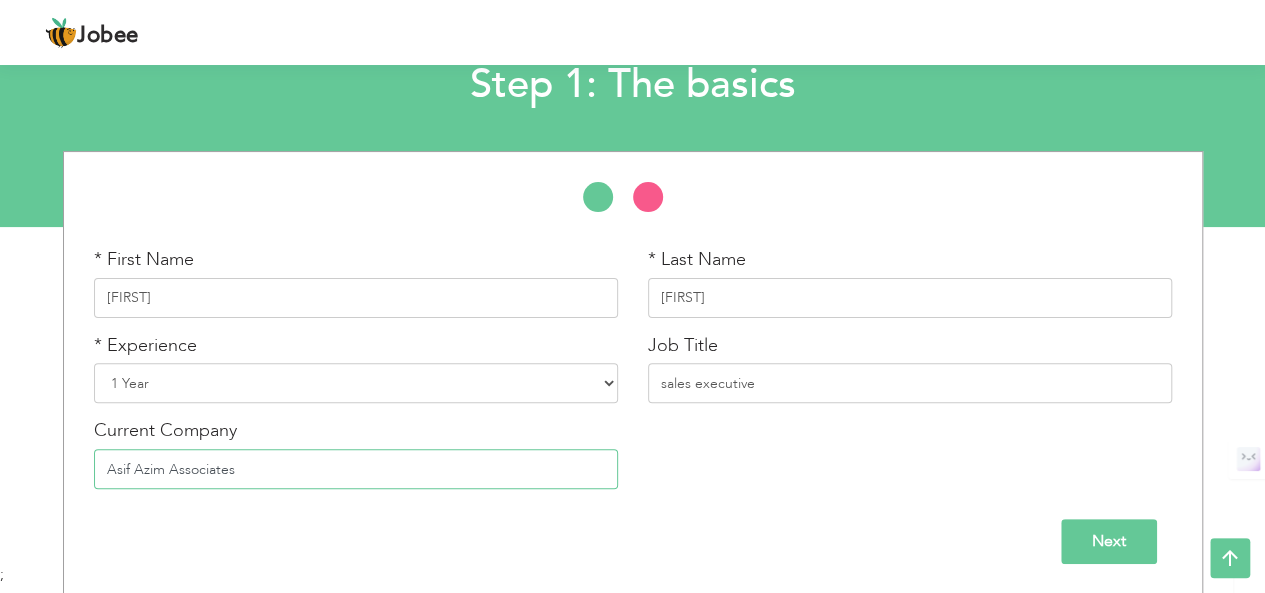 type on "Asif Azim Associates" 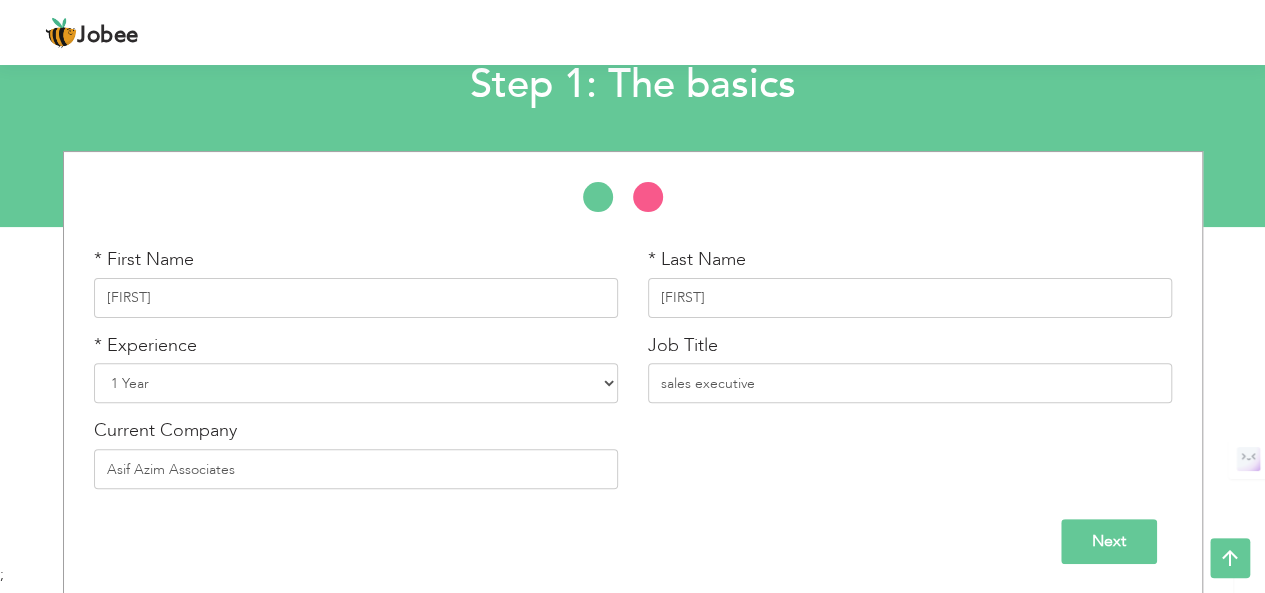 click on "Next" at bounding box center (1109, 541) 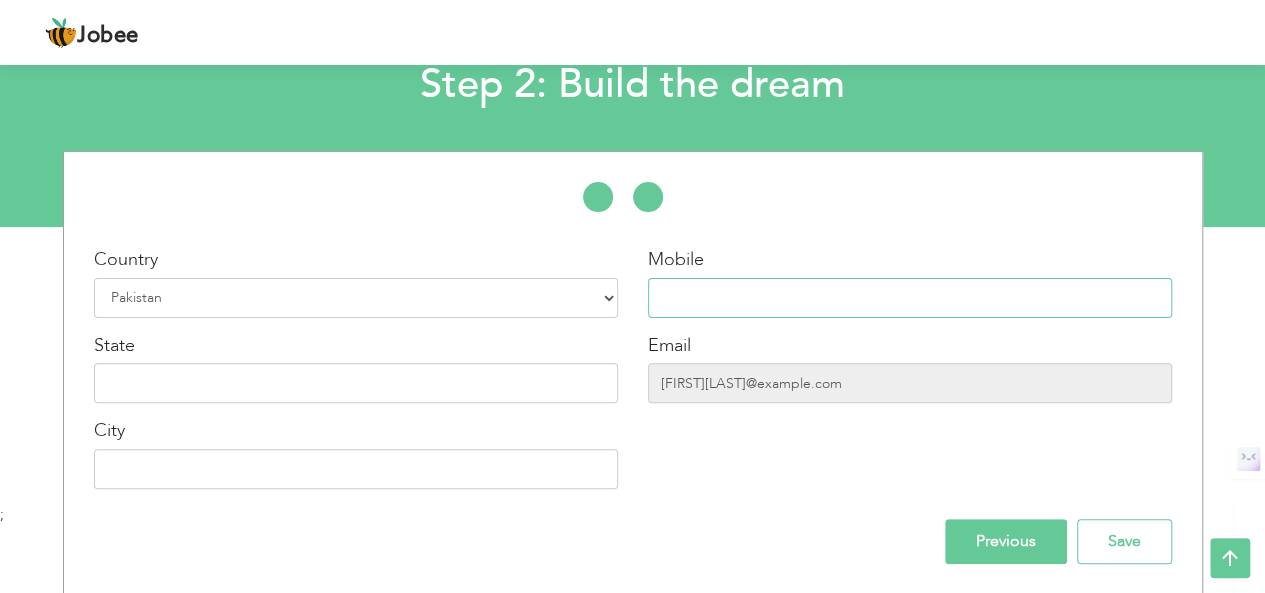 click at bounding box center [910, 298] 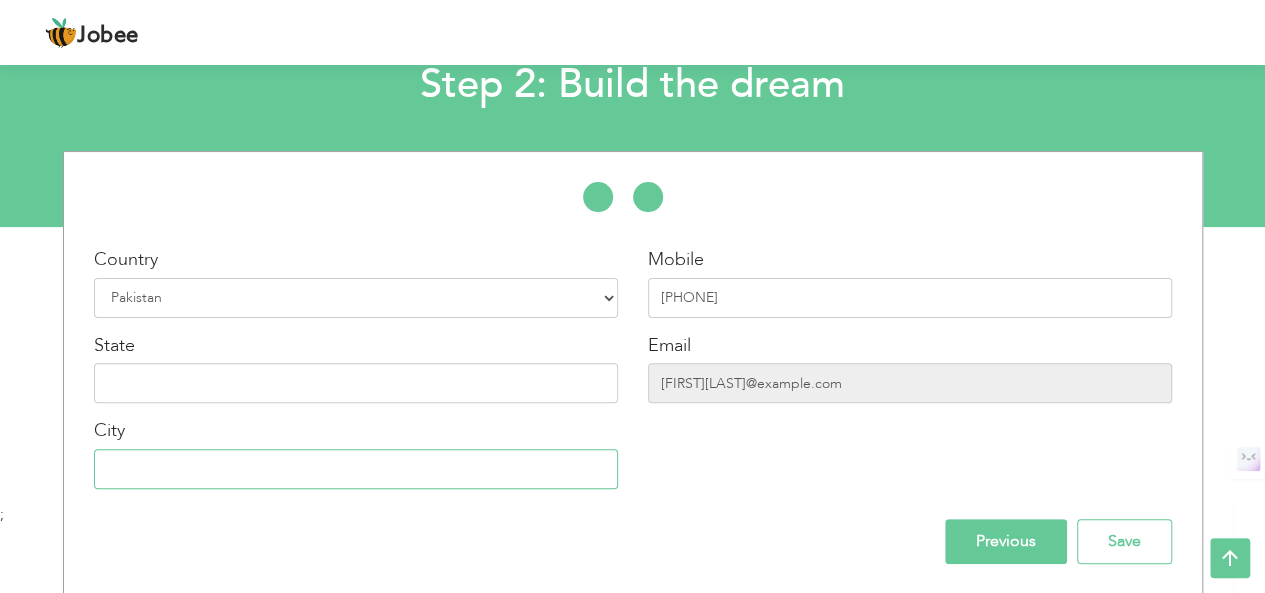 type on "arifwala" 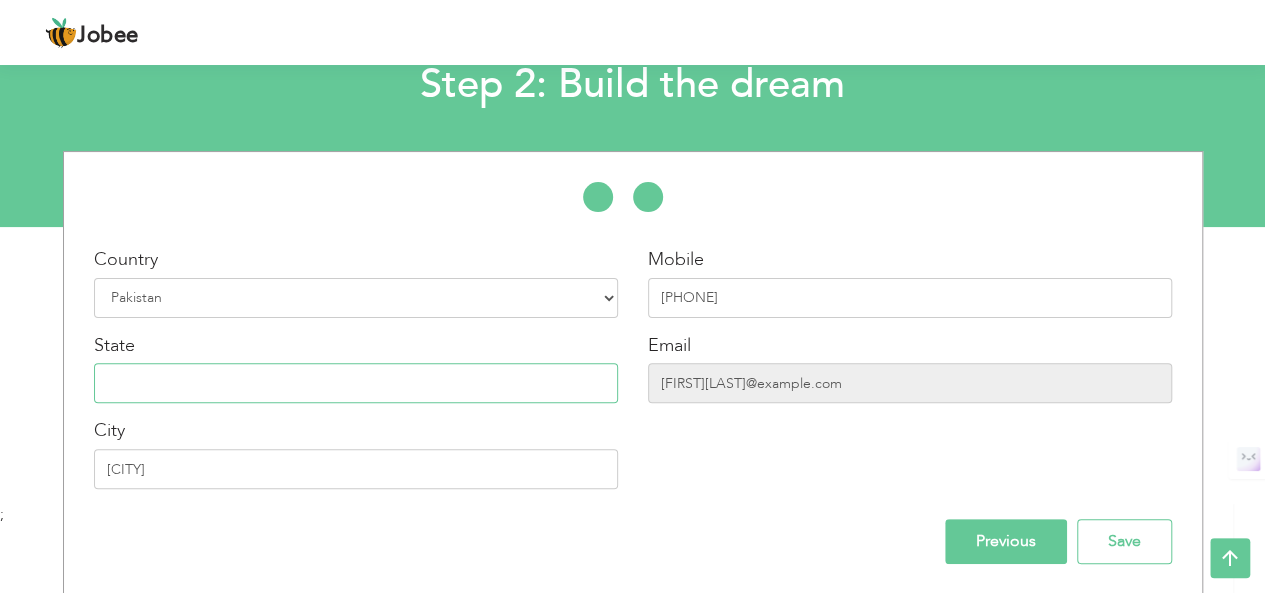 click at bounding box center [356, 383] 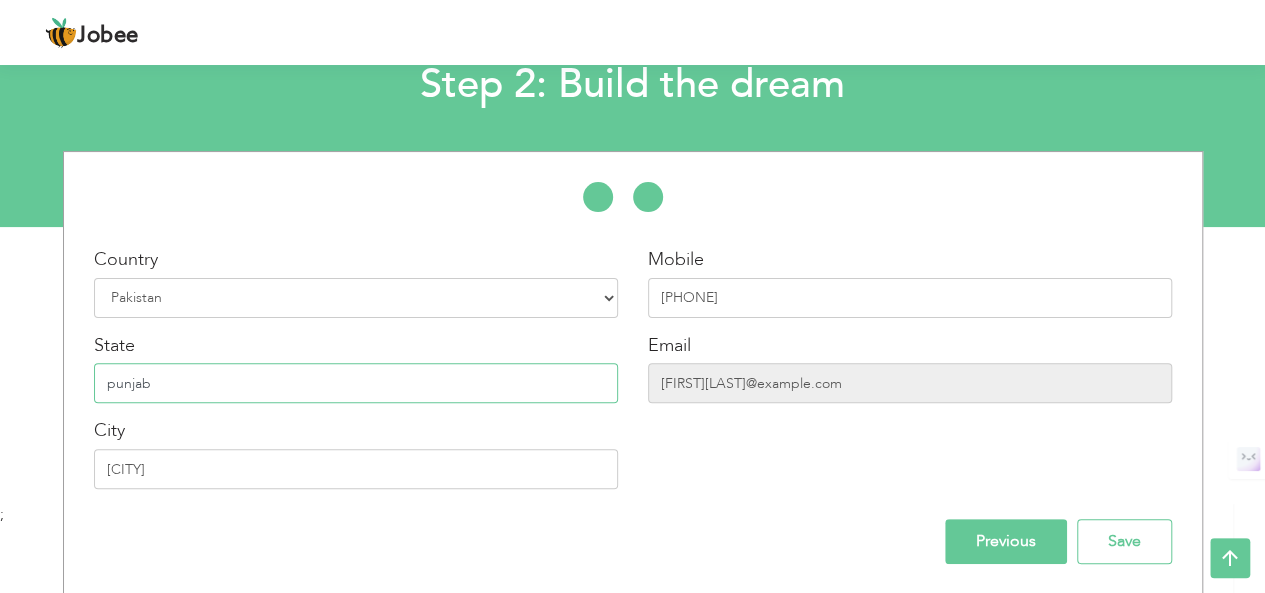 type on "punjab" 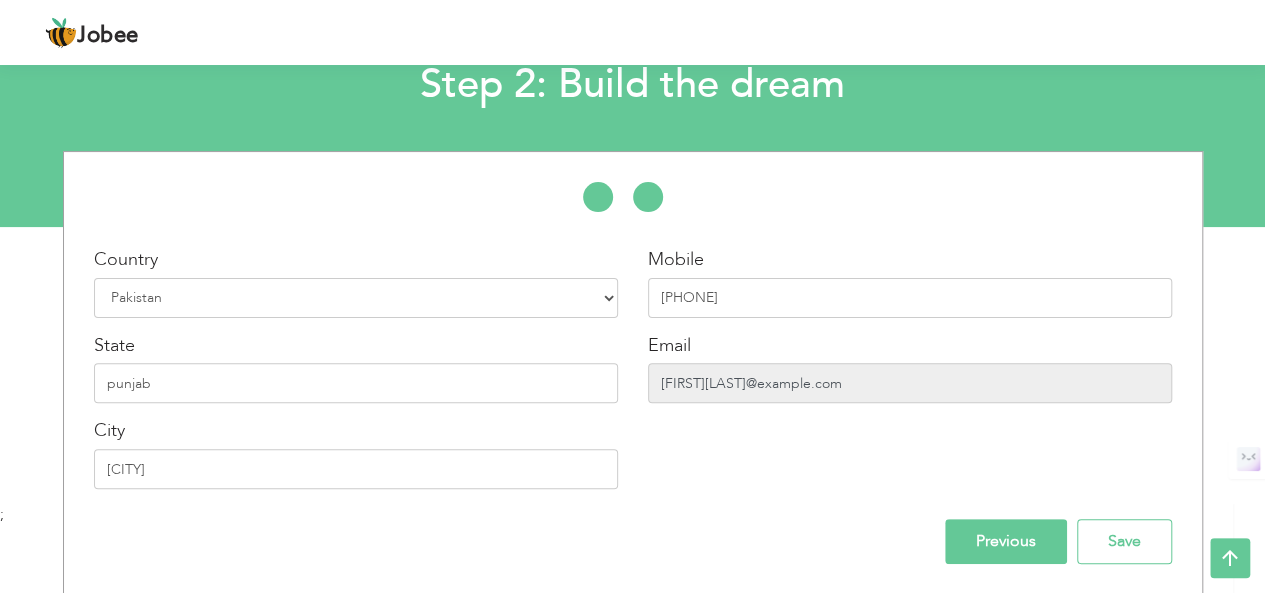 click on "adeelhassan03186118094@gmail.com" at bounding box center [910, 383] 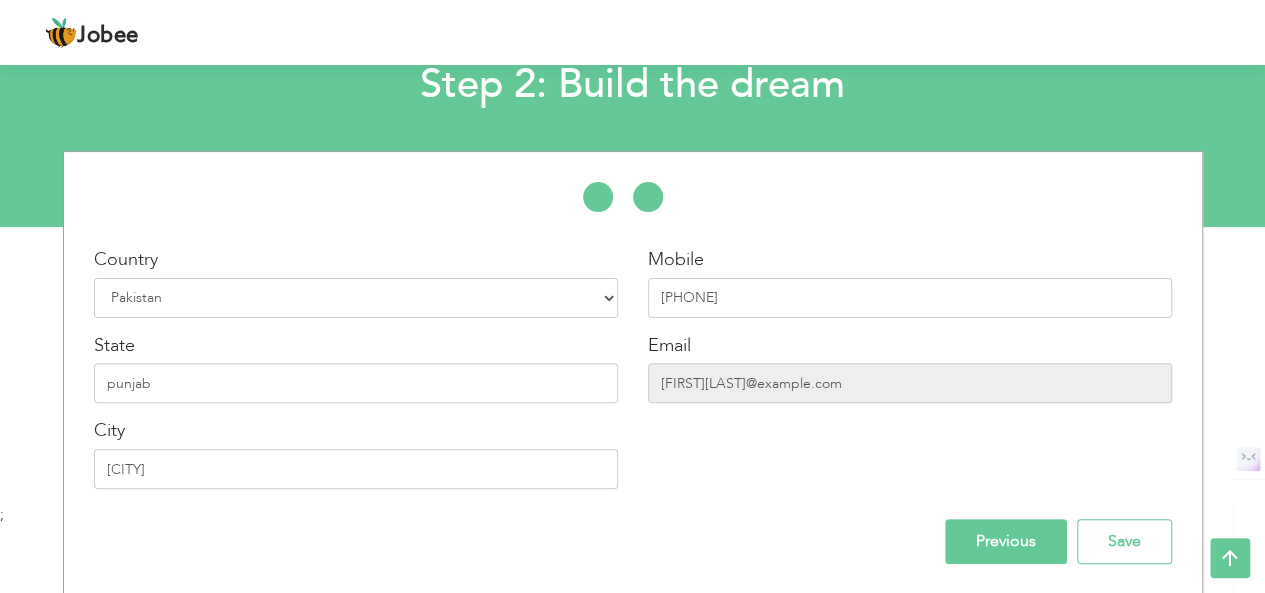 click on "Previous" at bounding box center (1006, 541) 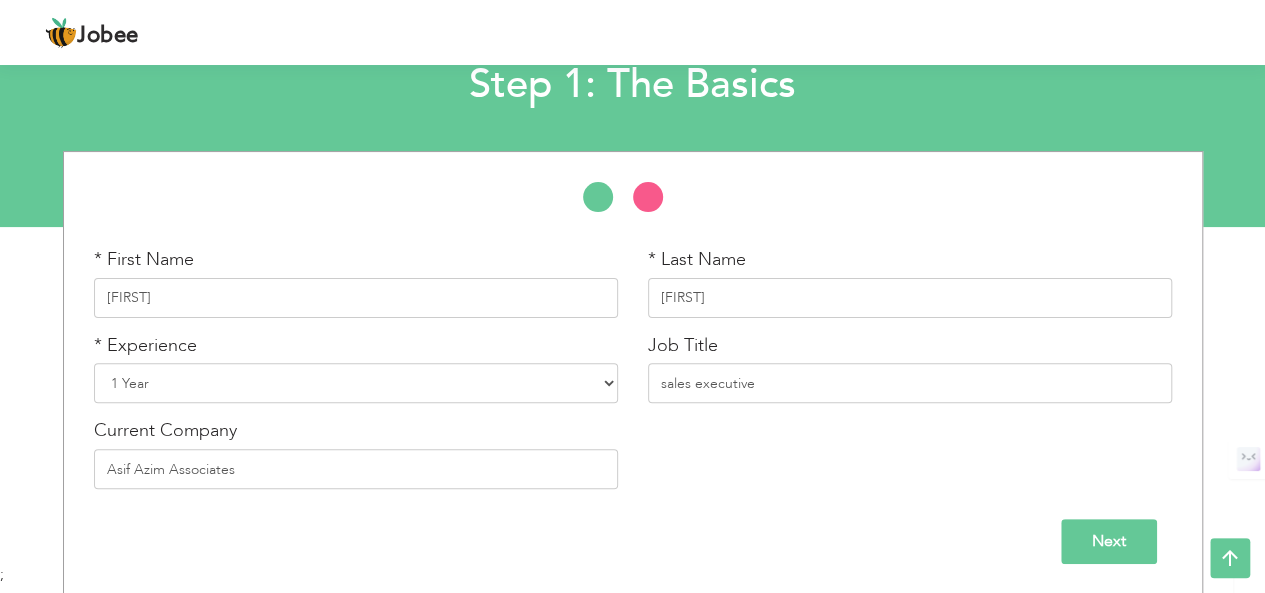 click on "Next" at bounding box center (1109, 541) 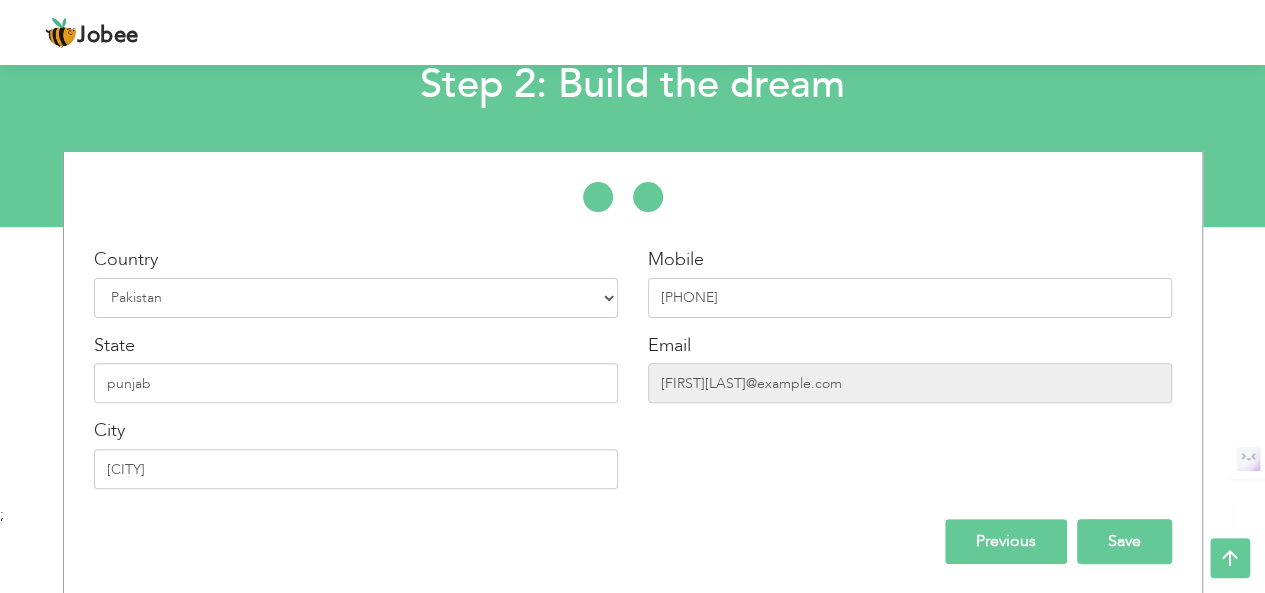 click on "Save" at bounding box center [1124, 541] 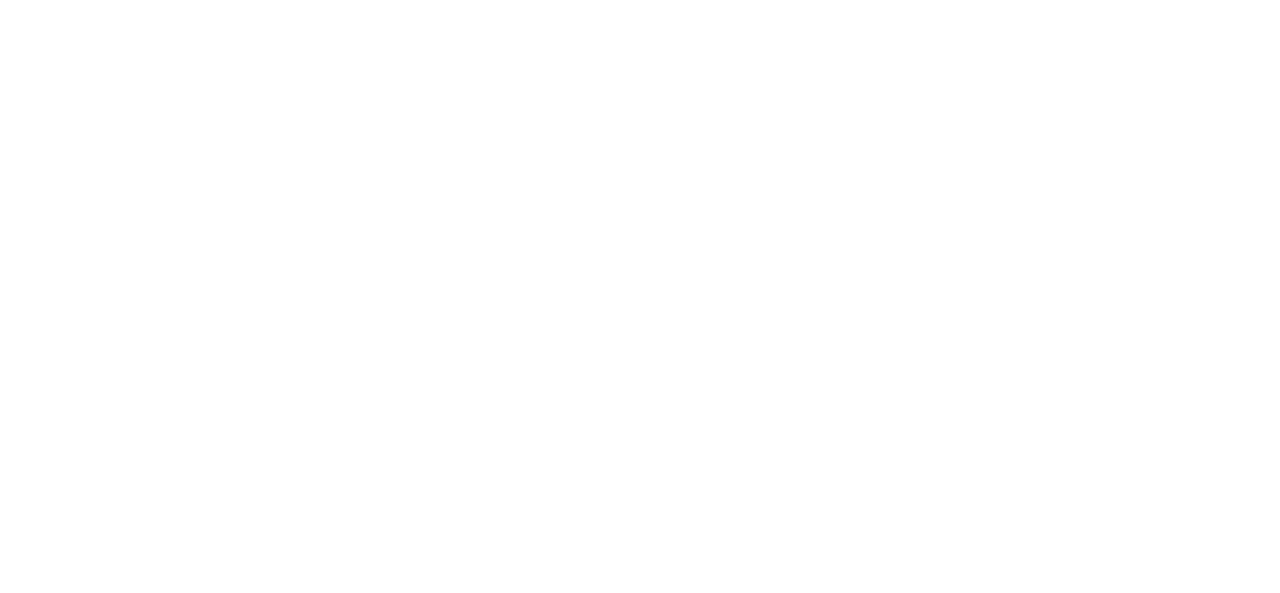 scroll, scrollTop: 0, scrollLeft: 0, axis: both 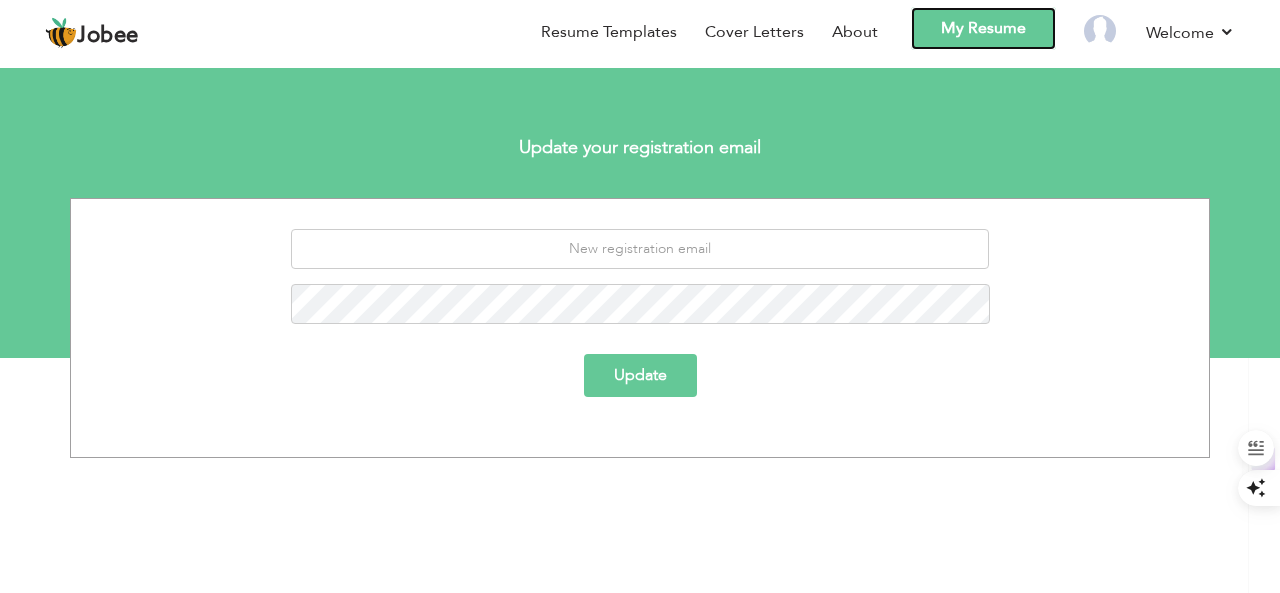 click on "My Resume" at bounding box center [983, 28] 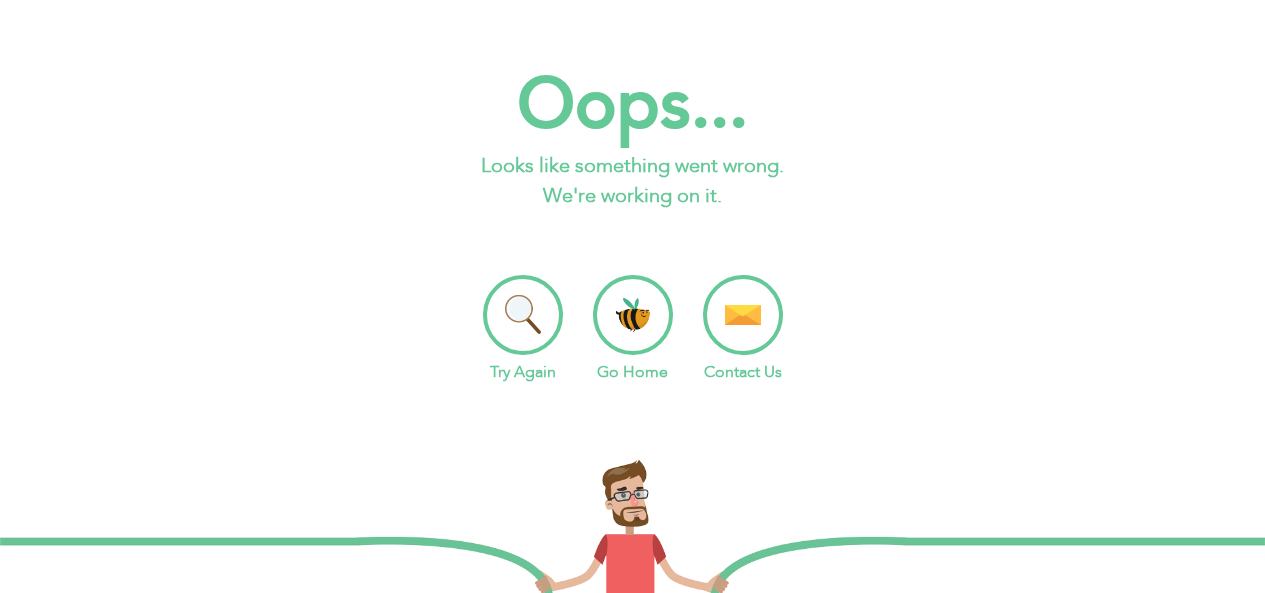 scroll, scrollTop: 0, scrollLeft: 0, axis: both 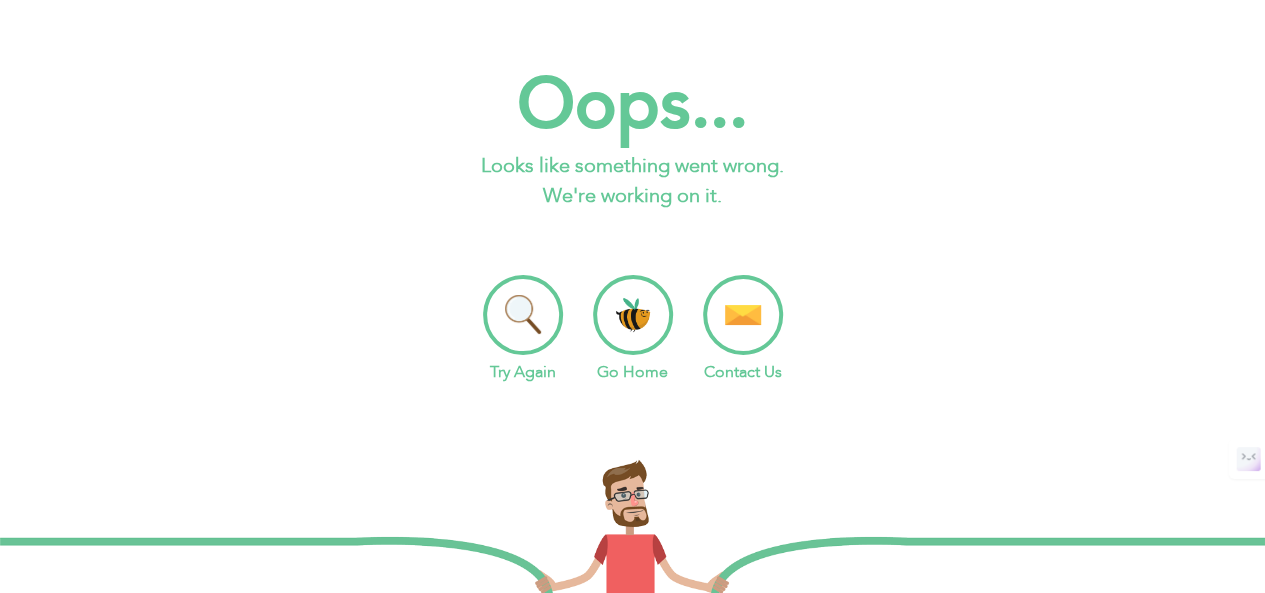 click on "Go Home" at bounding box center (633, 329) 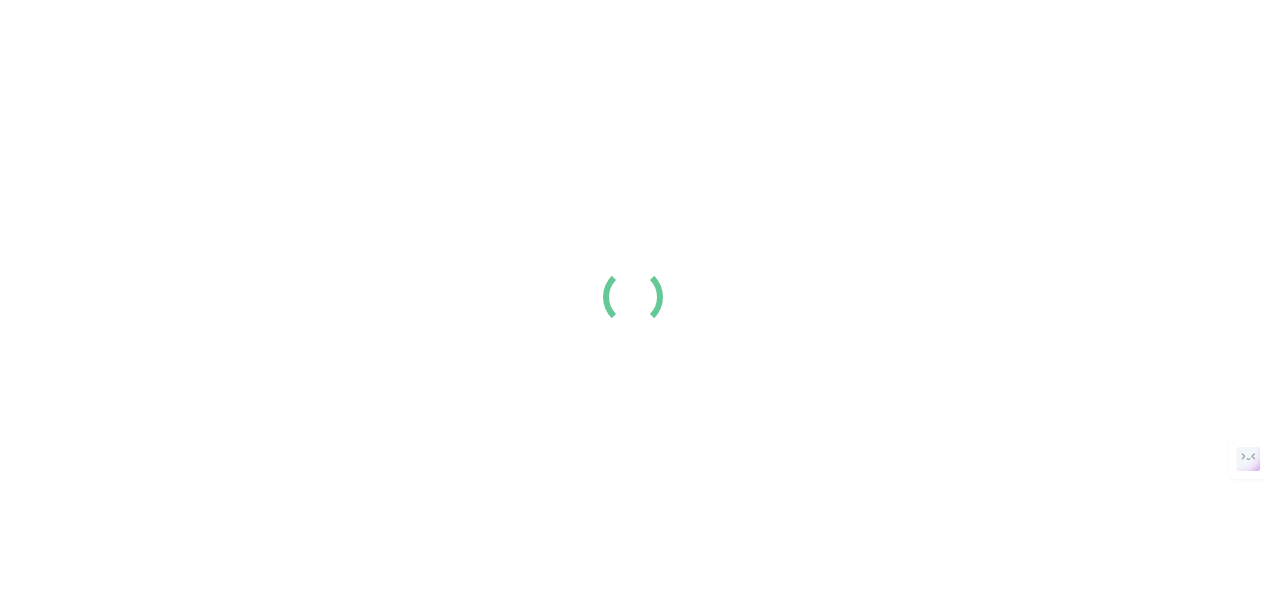 scroll, scrollTop: 0, scrollLeft: 0, axis: both 